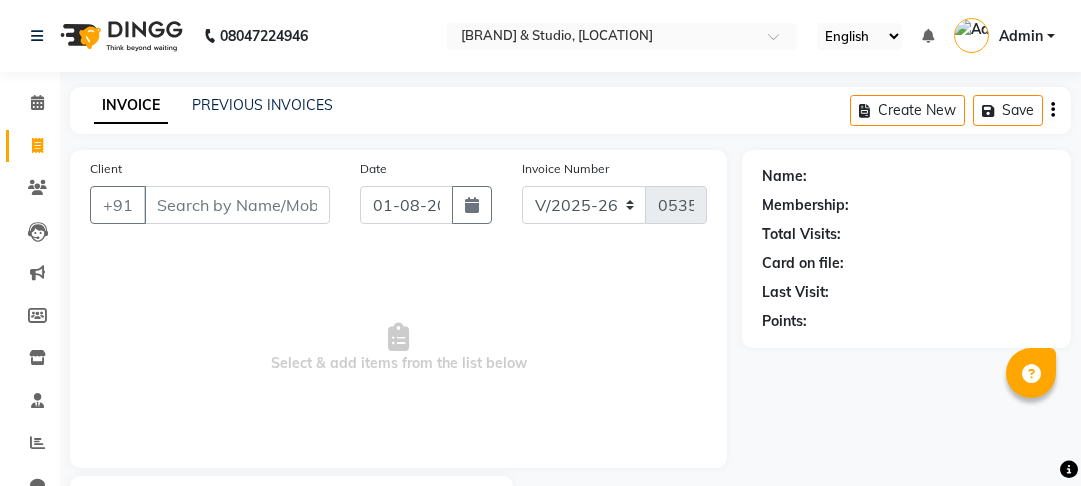 select on "7536" 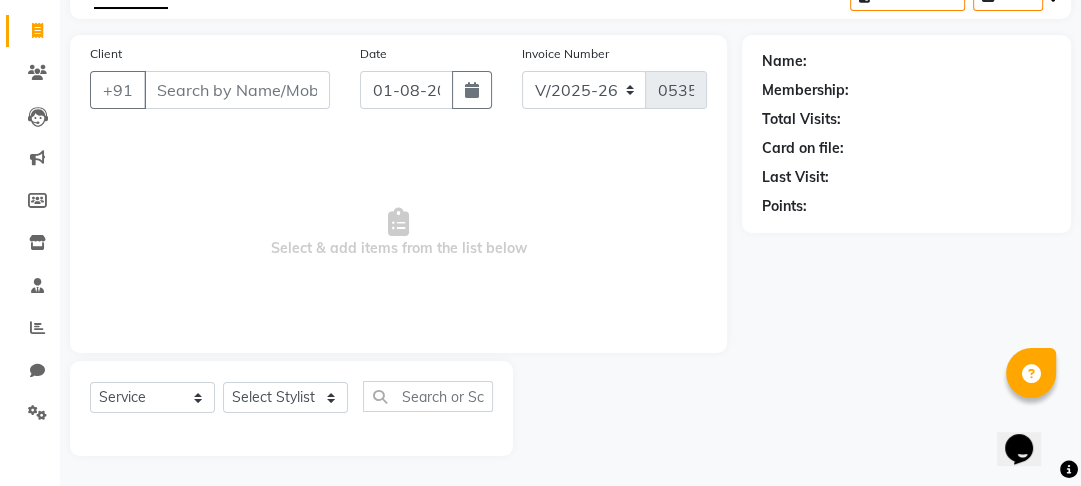 scroll, scrollTop: 0, scrollLeft: 0, axis: both 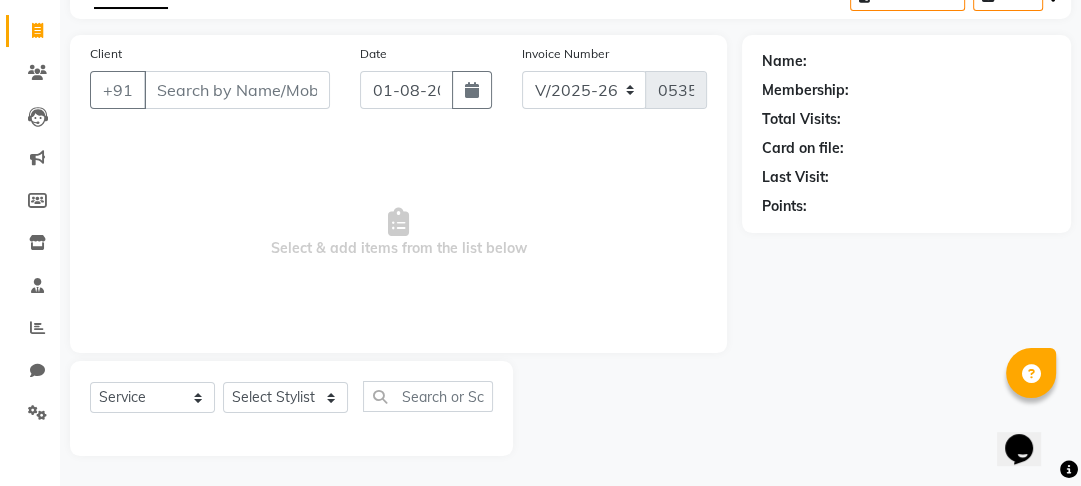 click on "Client" at bounding box center [237, 90] 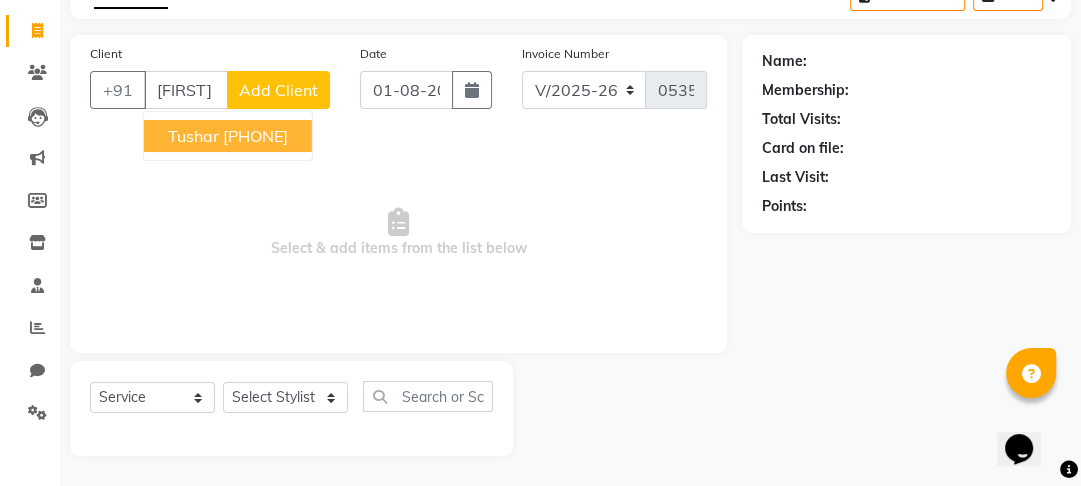 click on "[FIRST] [PHONE]" at bounding box center [228, 136] 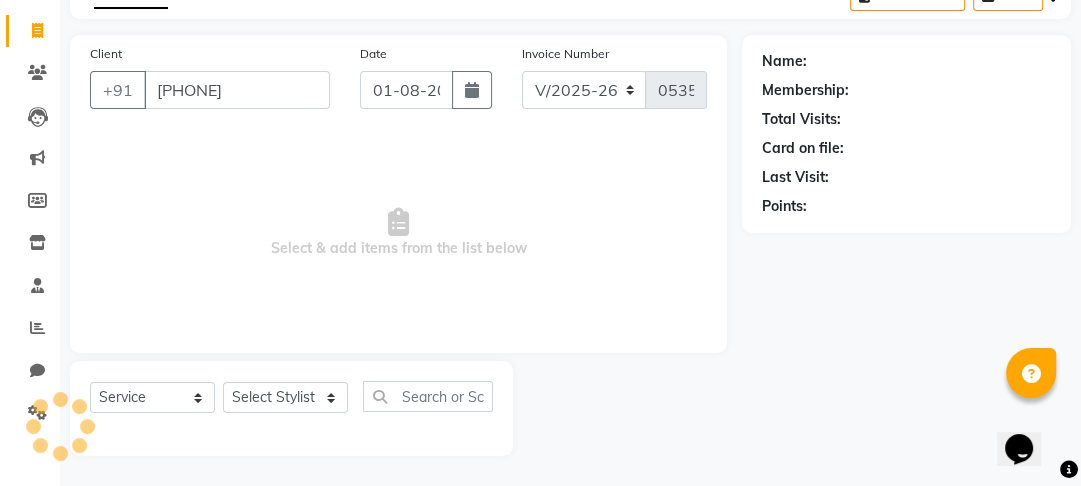 type on "[PHONE]" 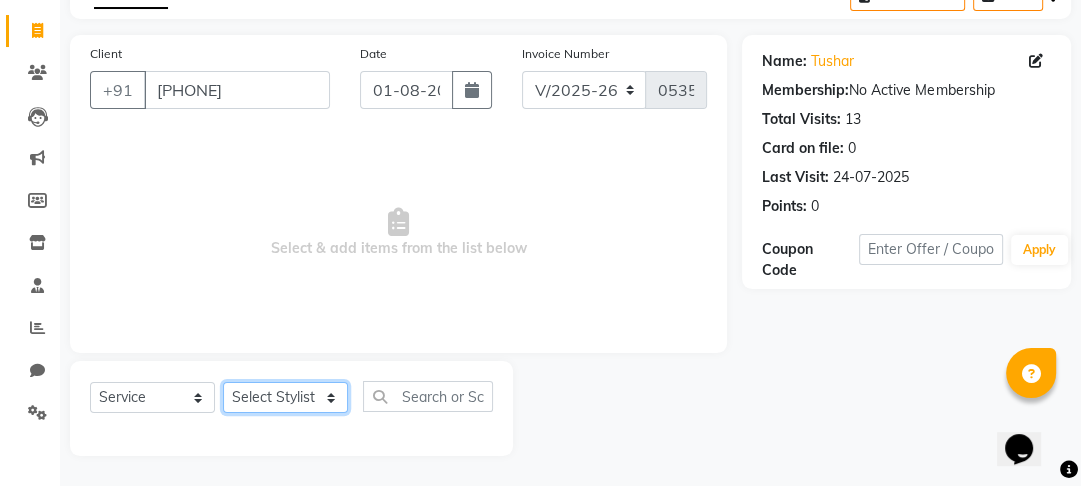 click on "Select Stylist [FIRST] [FIRST] [FIRST] [FIRST] [FIRST] [FIRST] [FIRST]" 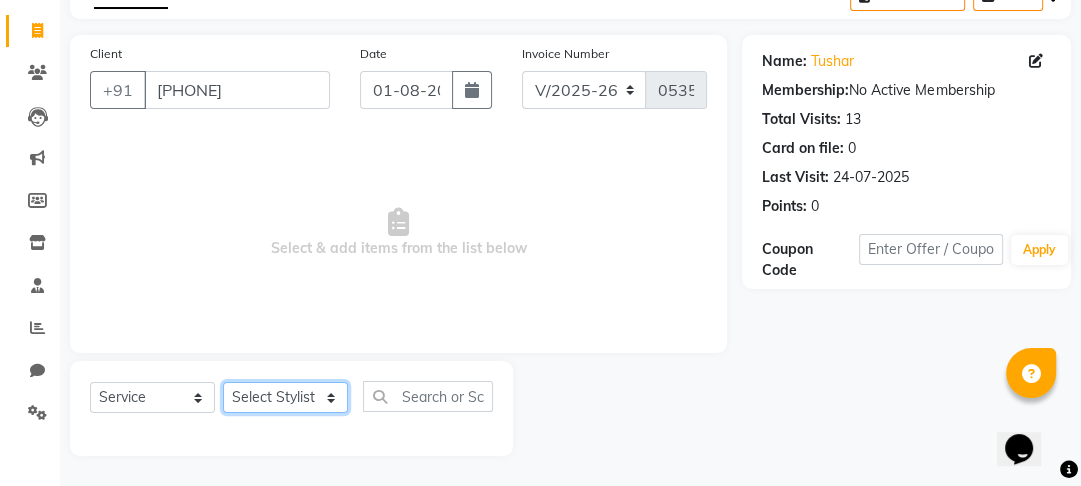 select on "[NUMBER]" 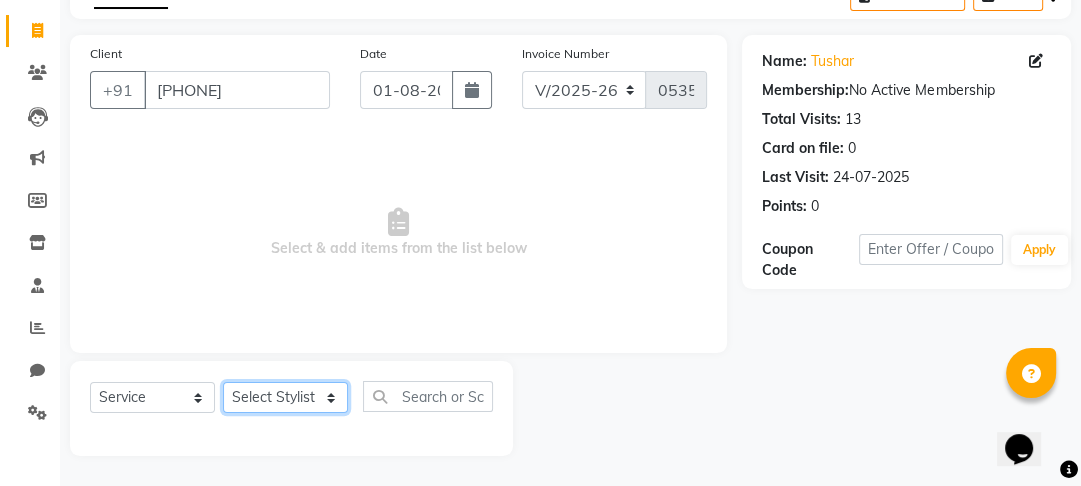 click on "Select Stylist [FIRST] [FIRST] [FIRST] [FIRST] [FIRST] [FIRST] [FIRST]" 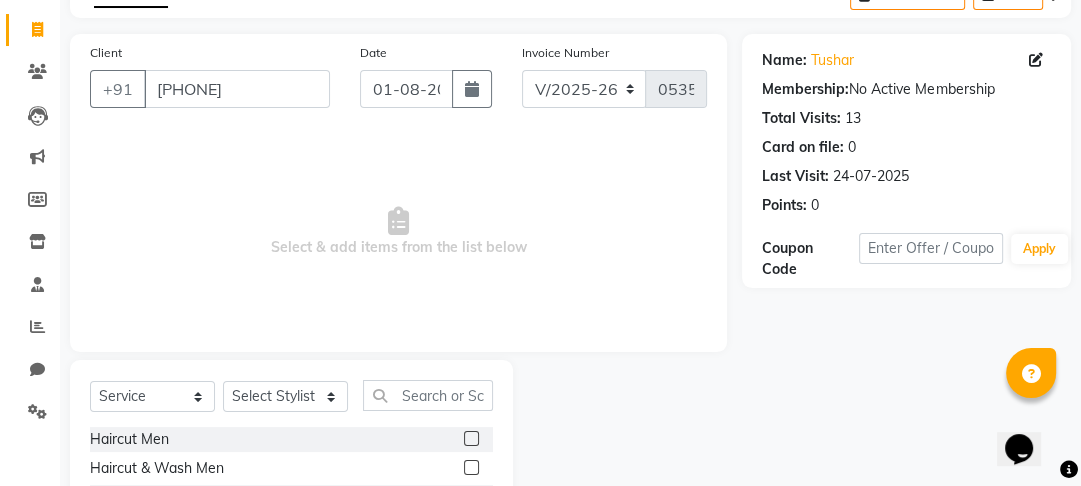 click 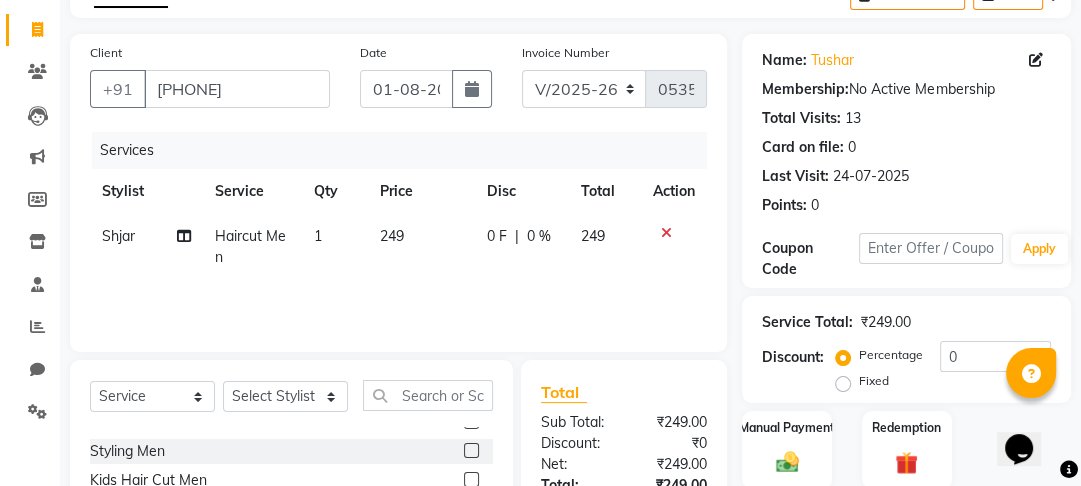 checkbox on "false" 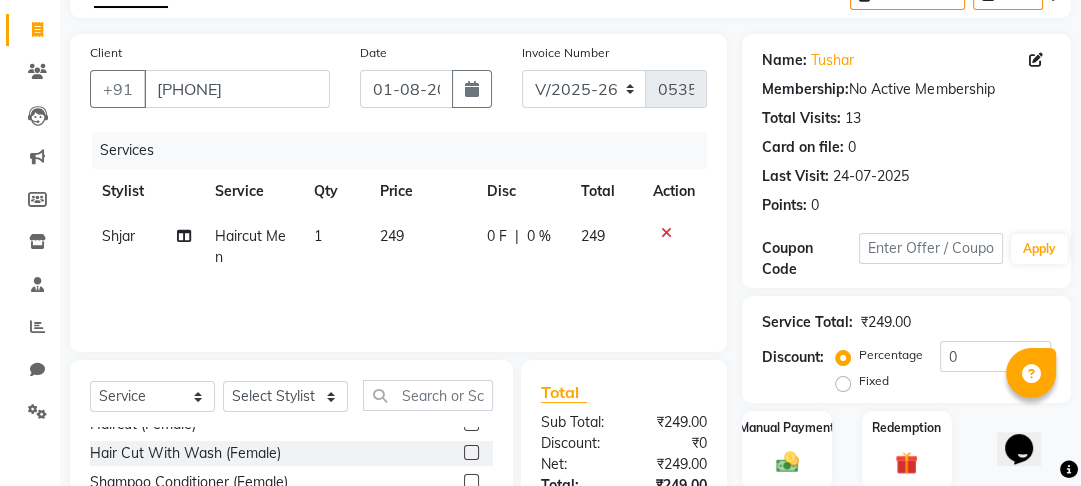 scroll, scrollTop: 80, scrollLeft: 0, axis: vertical 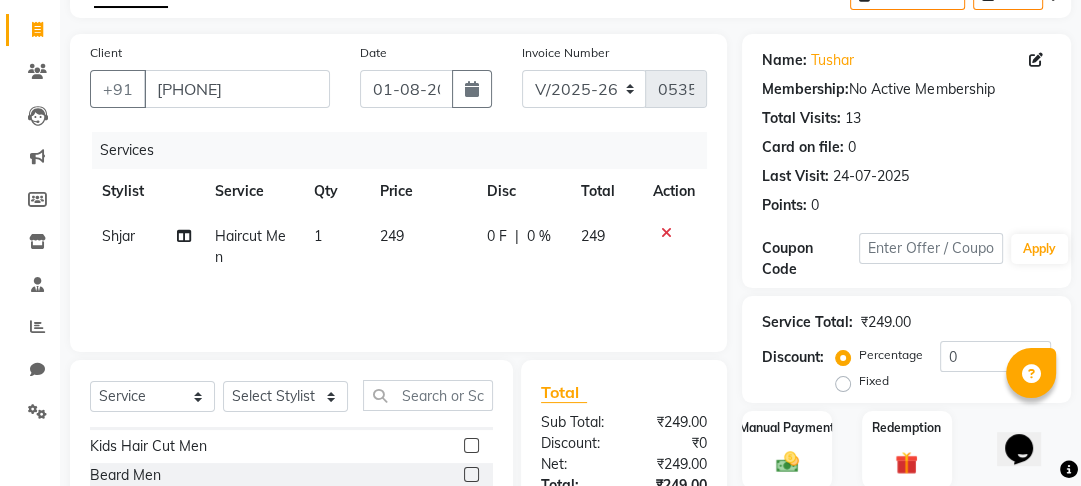 click 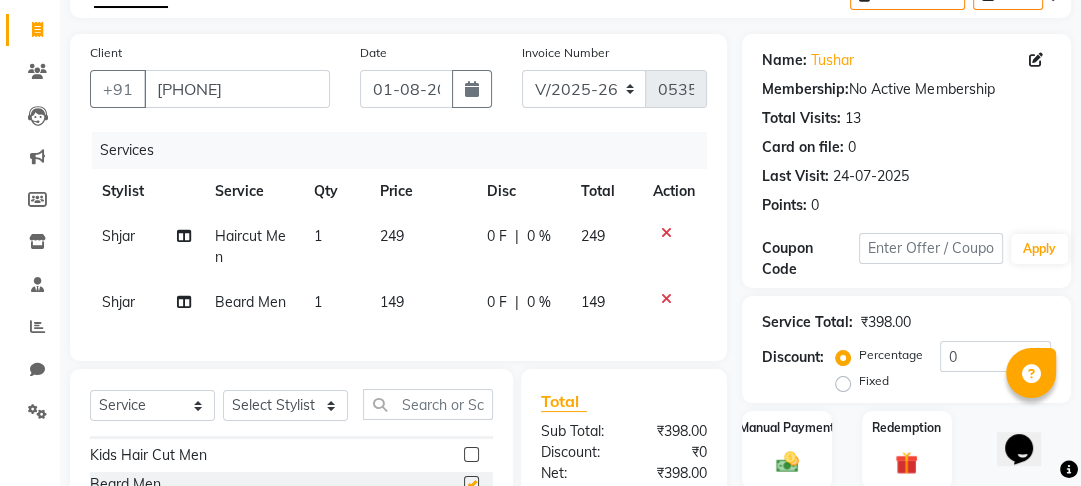 checkbox on "false" 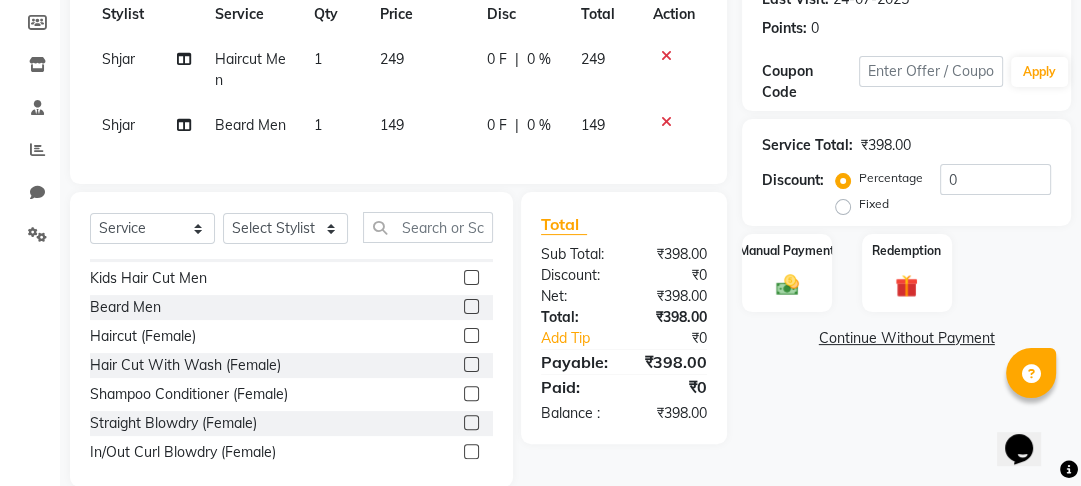 scroll, scrollTop: 257, scrollLeft: 0, axis: vertical 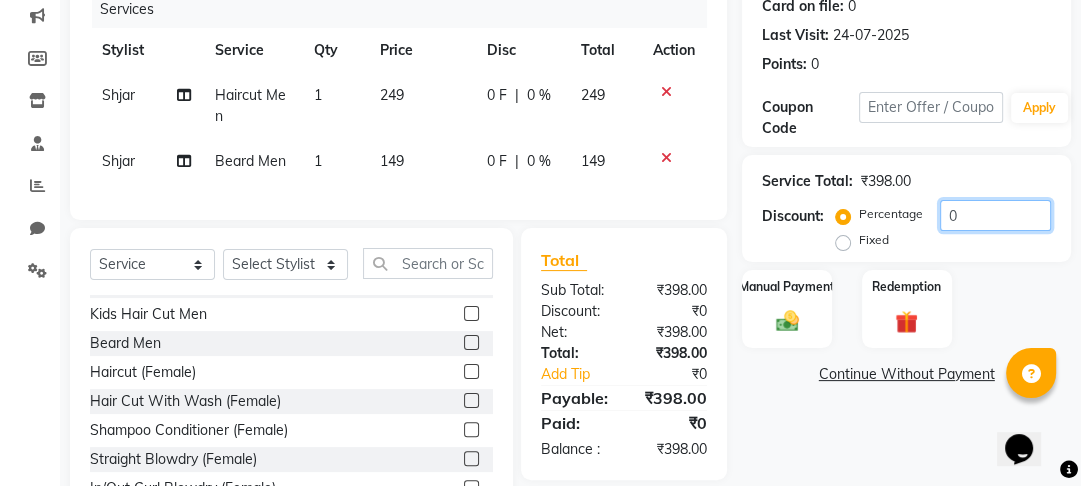 click on "0" 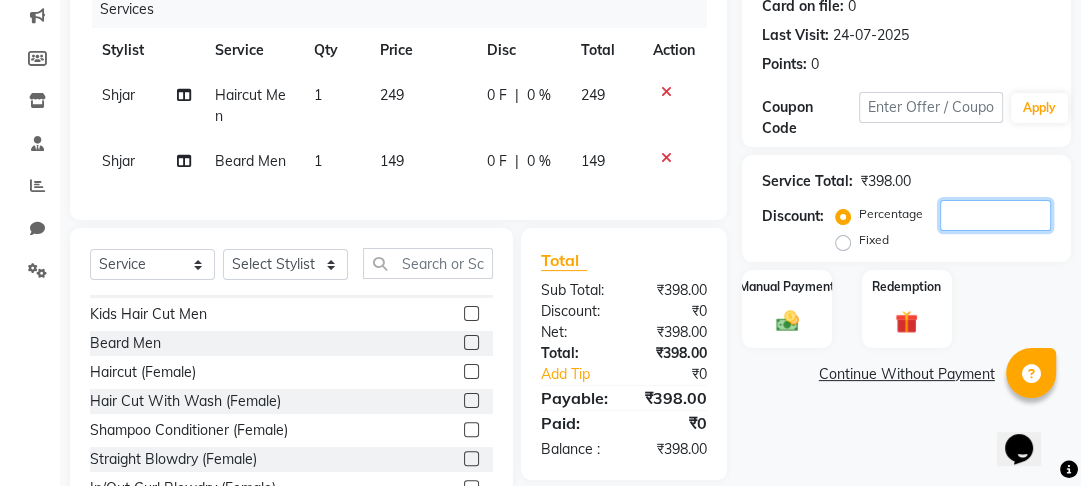 type on "0" 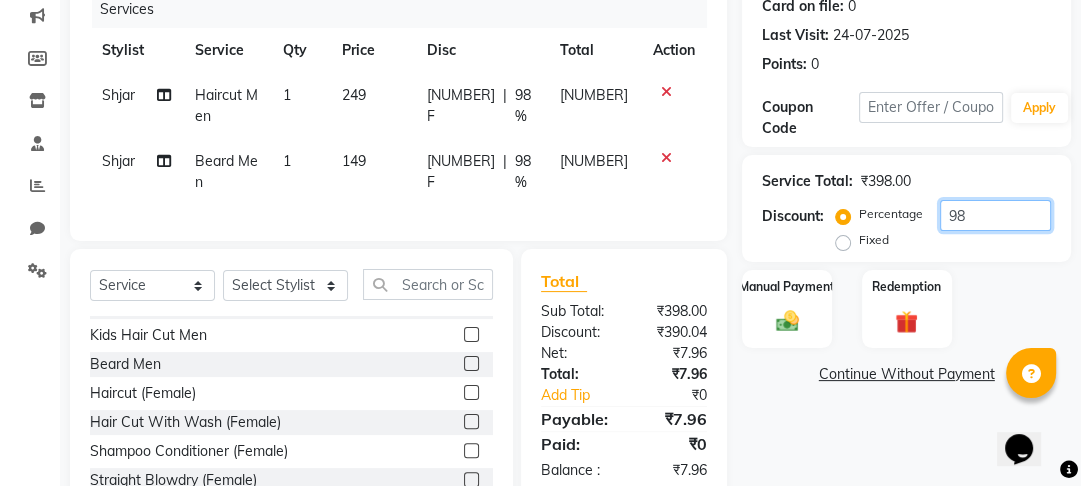 type on "98" 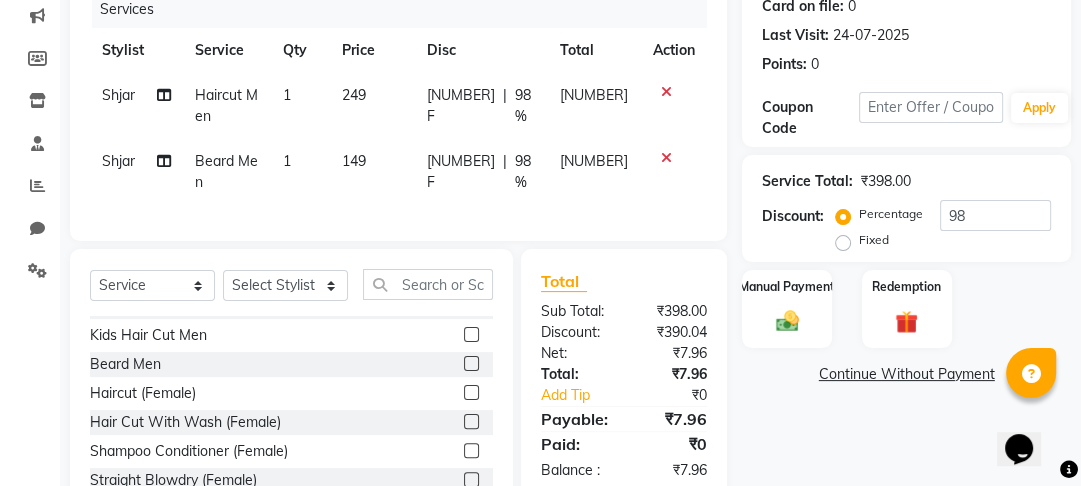 click on "Fixed" 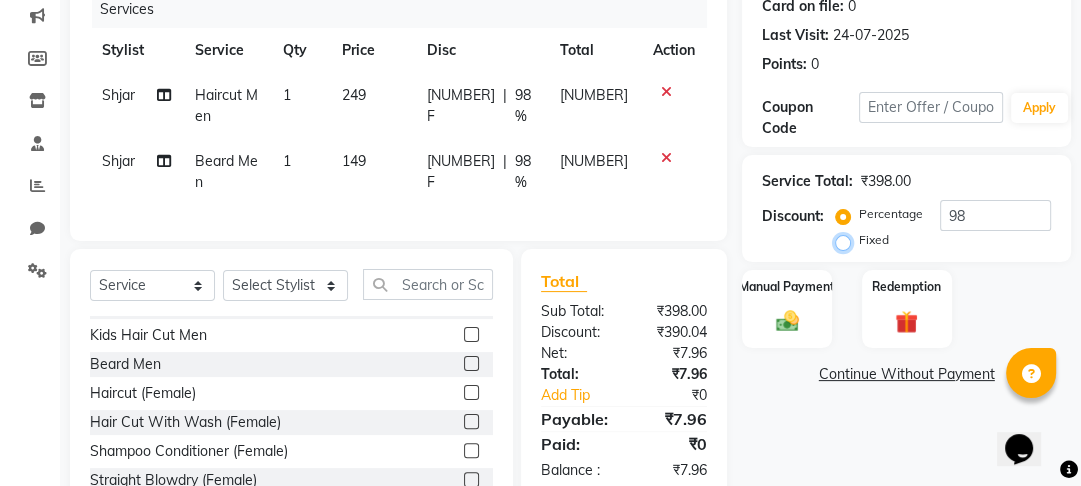 click on "Fixed" at bounding box center (847, 240) 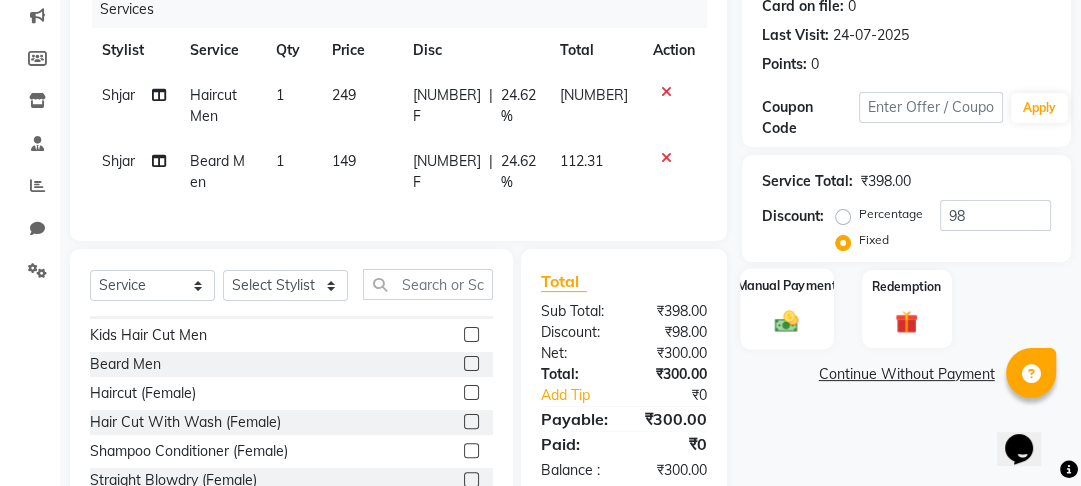 click 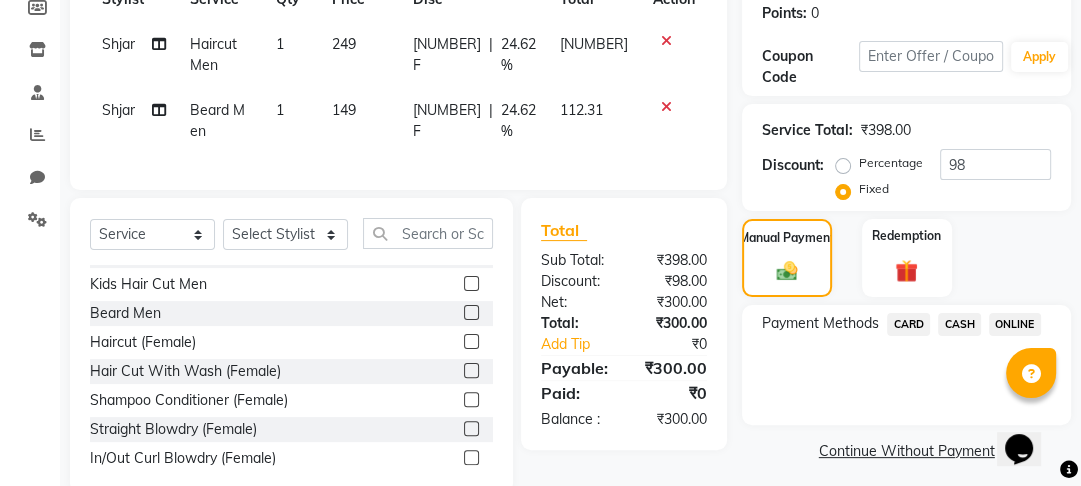 scroll, scrollTop: 337, scrollLeft: 0, axis: vertical 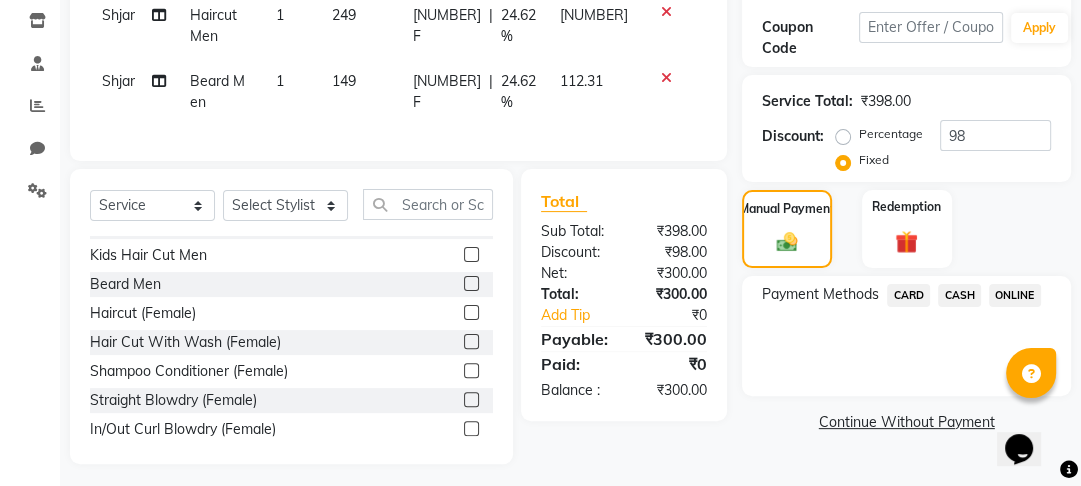 click on "CASH" 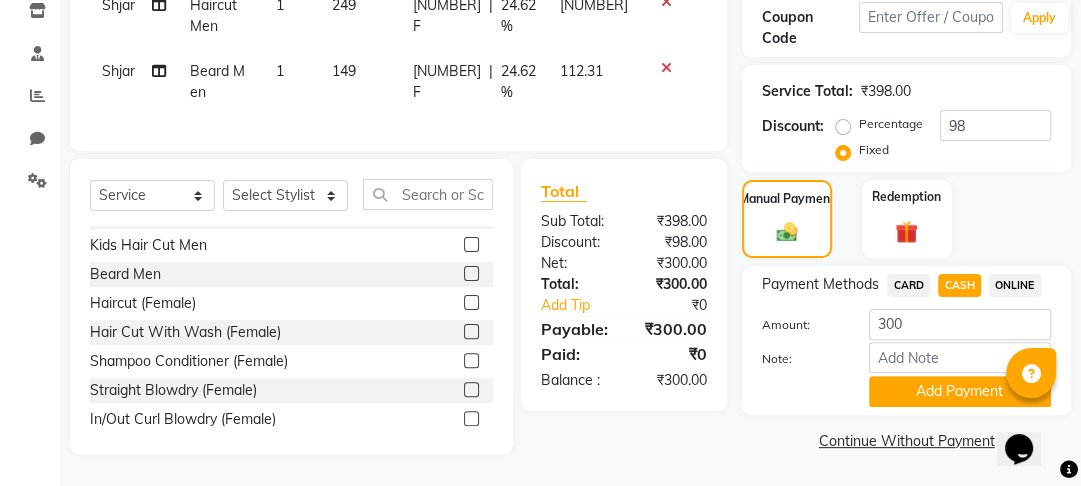 scroll, scrollTop: 358, scrollLeft: 0, axis: vertical 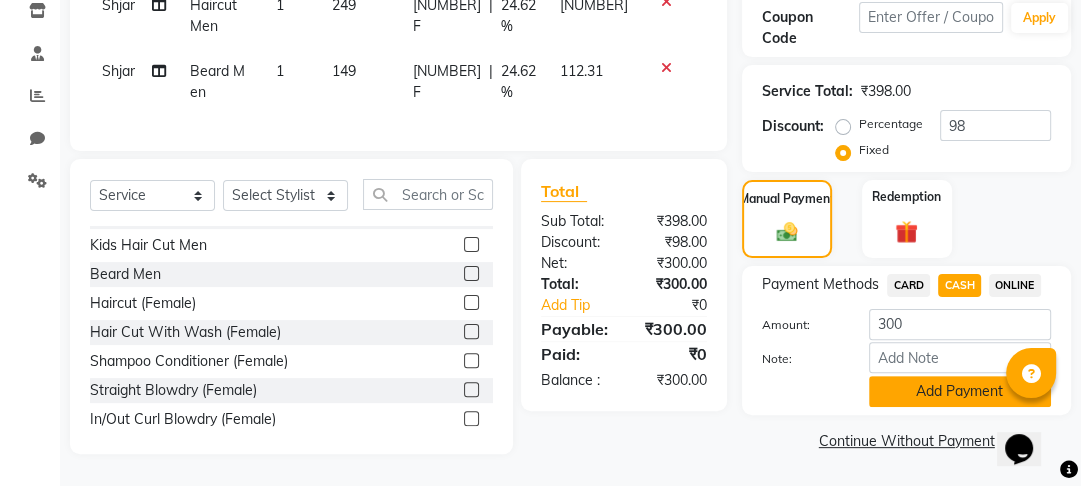 click on "Add Payment" 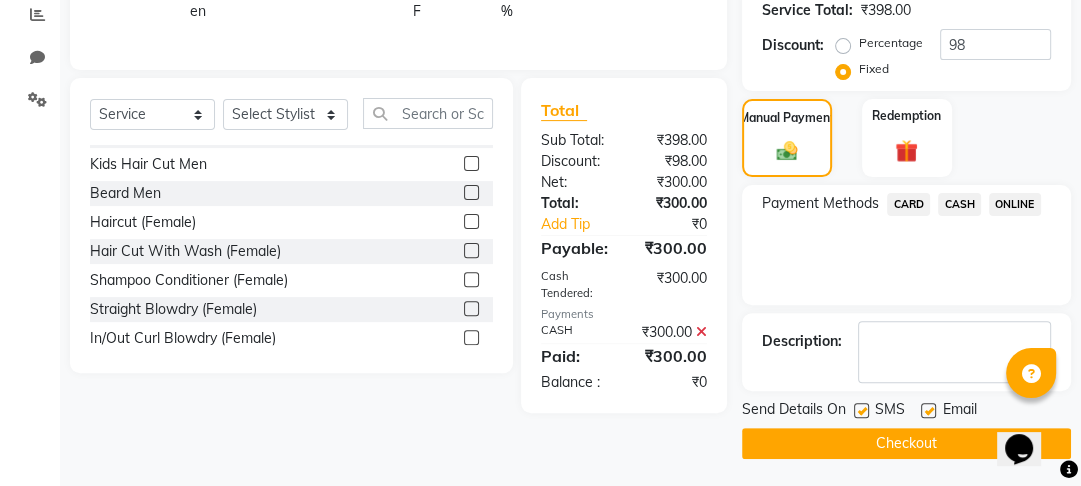 scroll, scrollTop: 429, scrollLeft: 0, axis: vertical 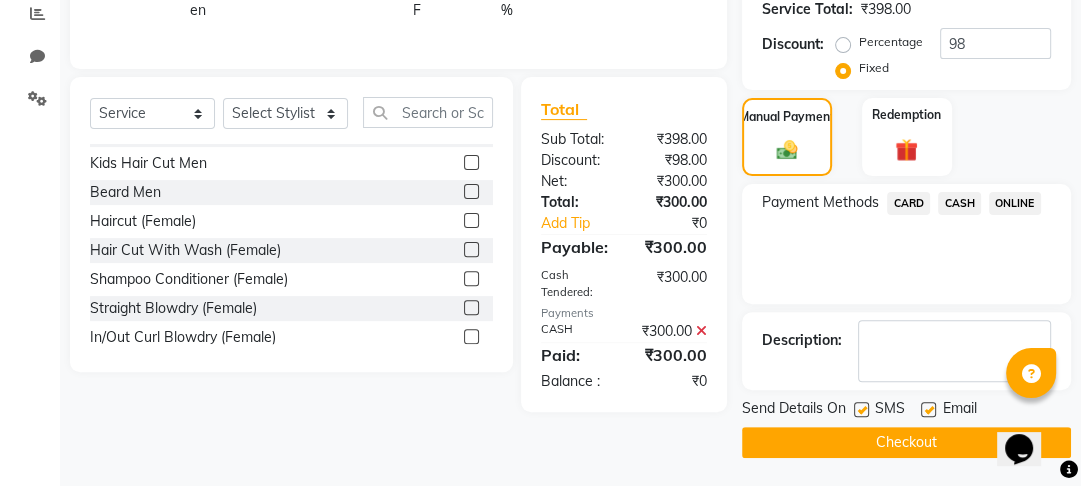click on "Checkout" 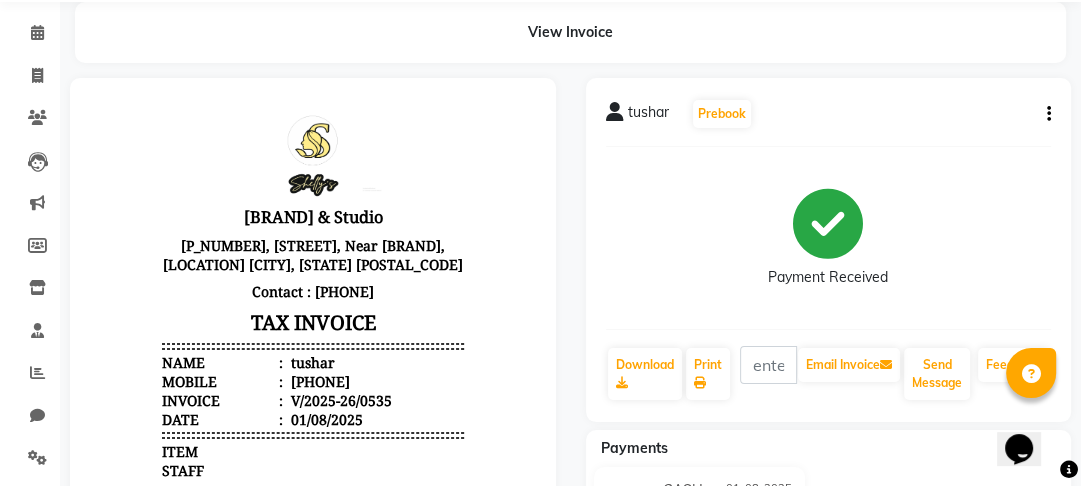 scroll, scrollTop: 0, scrollLeft: 0, axis: both 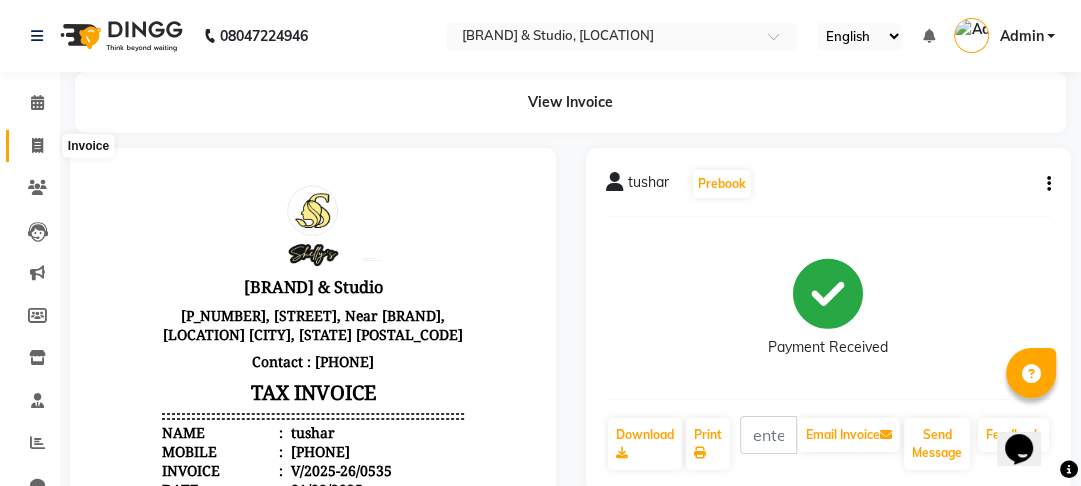 click 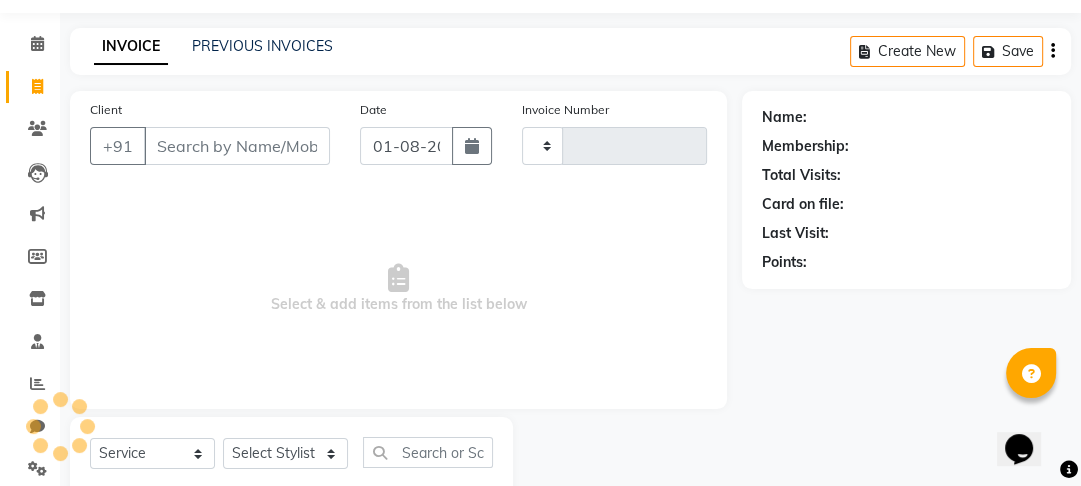 scroll, scrollTop: 0, scrollLeft: 0, axis: both 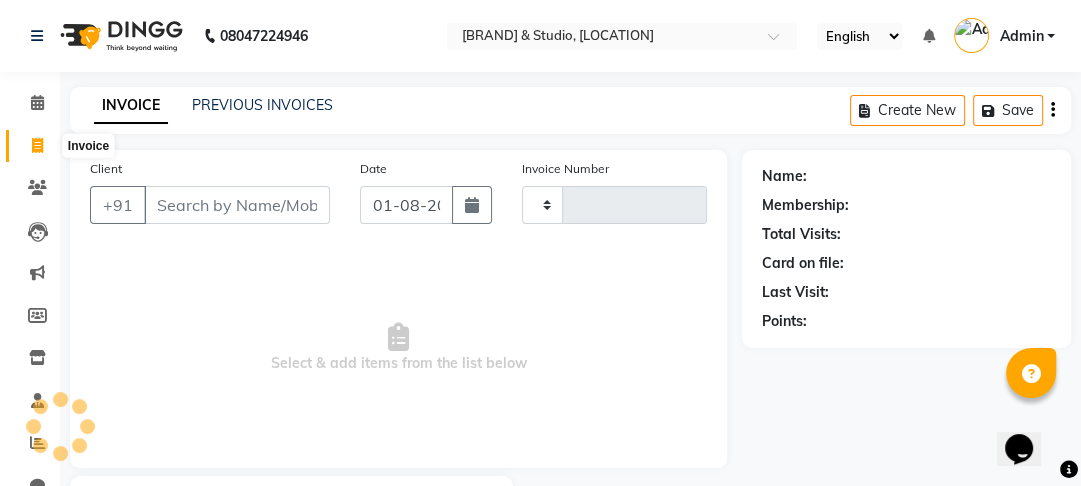 type on "0536" 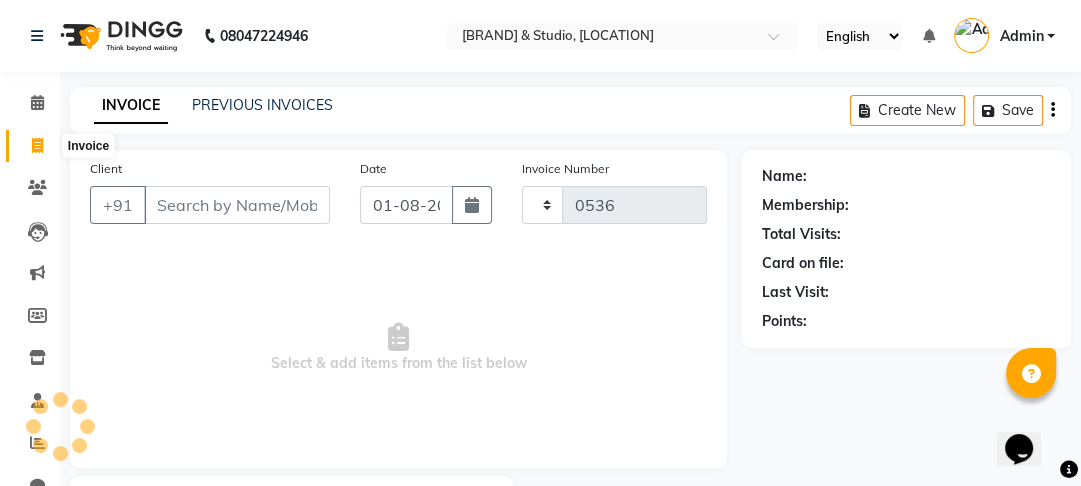 select on "7536" 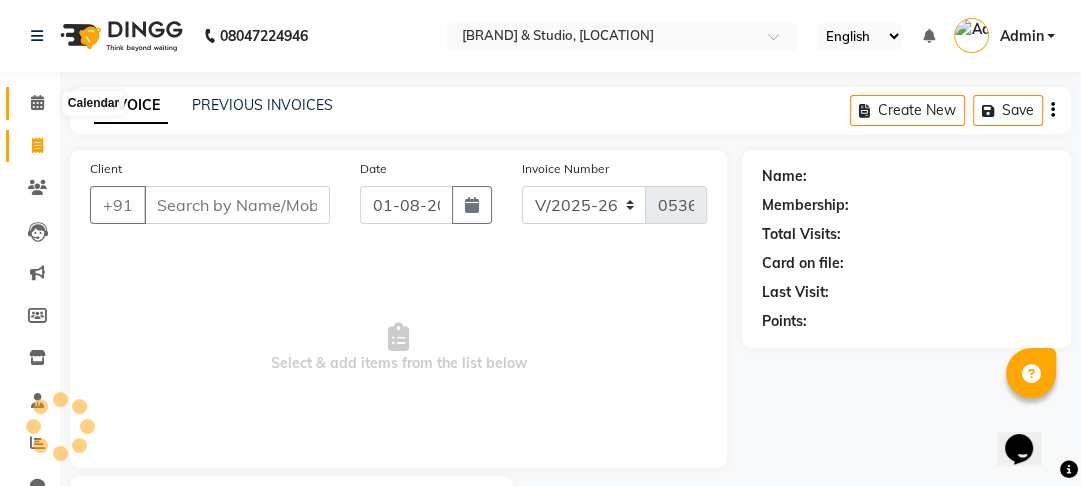 click 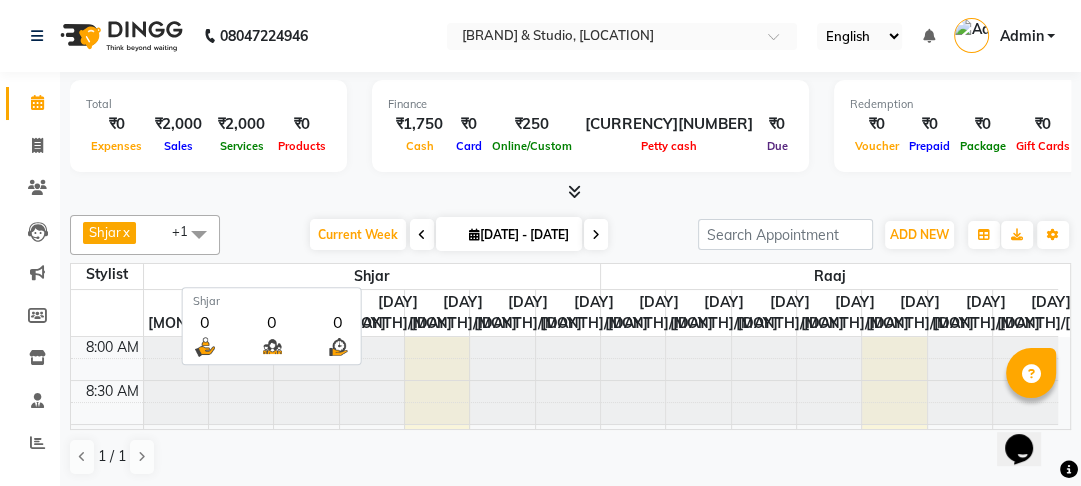 scroll, scrollTop: 1, scrollLeft: 0, axis: vertical 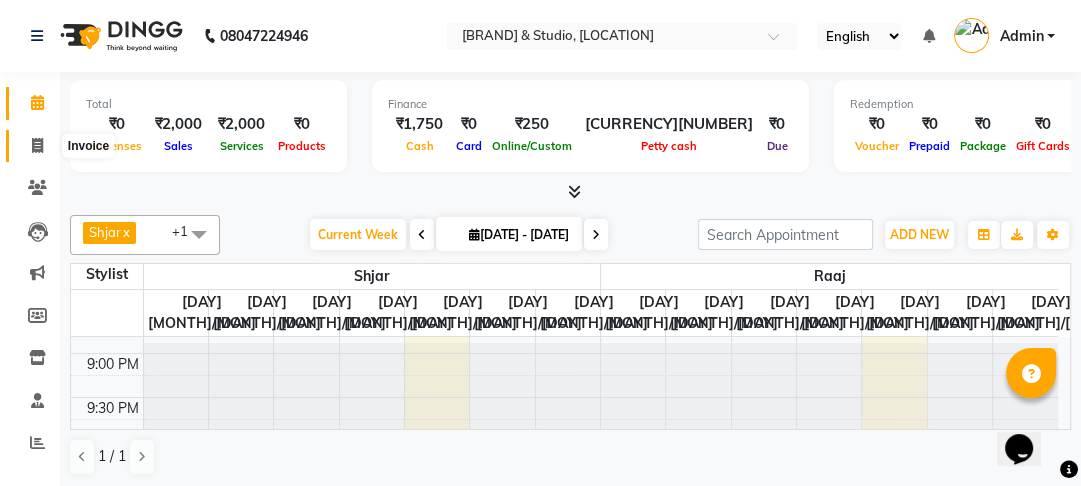 click 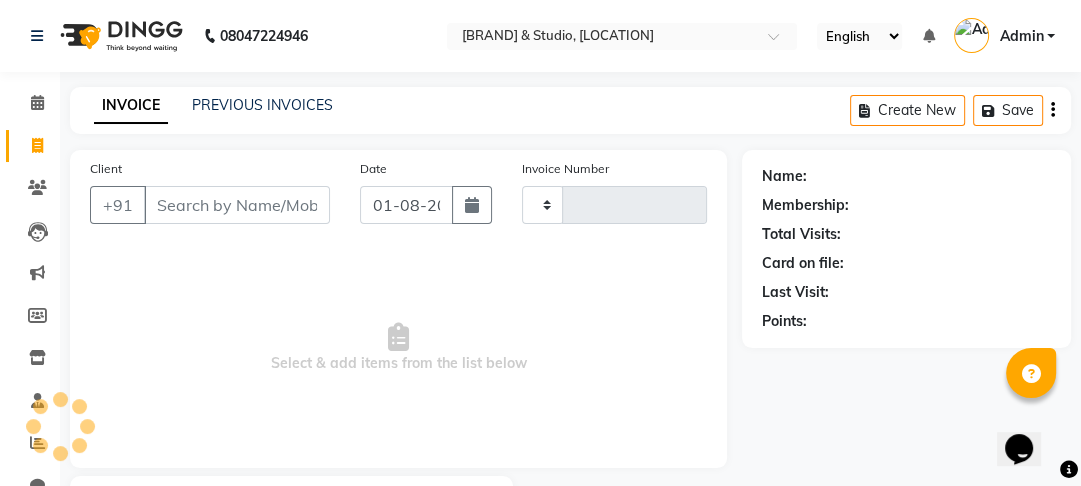 type on "0536" 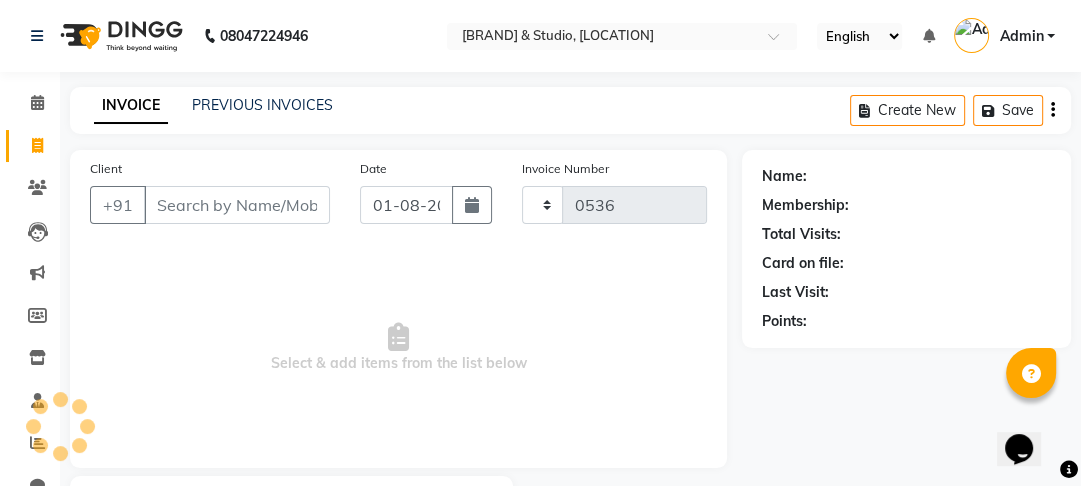 select on "7536" 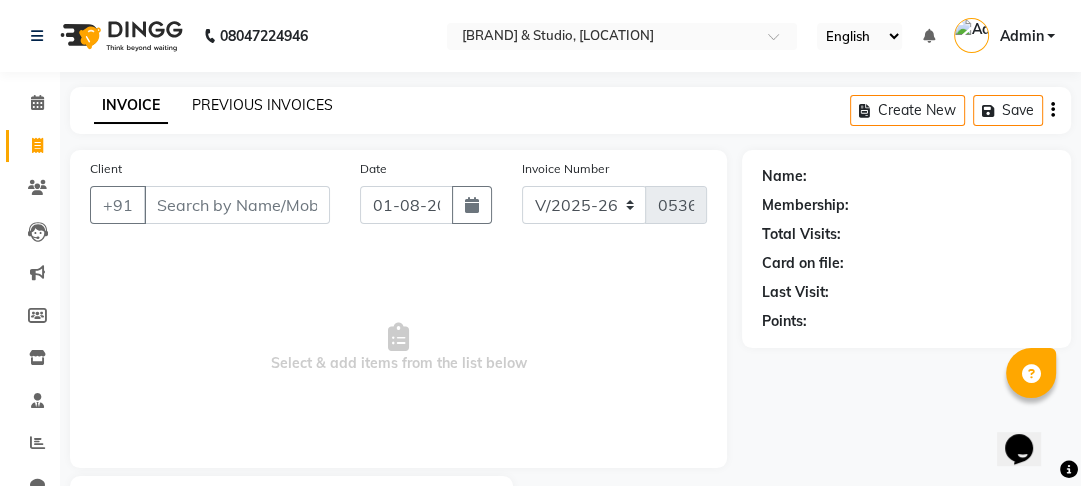 click on "PREVIOUS INVOICES" 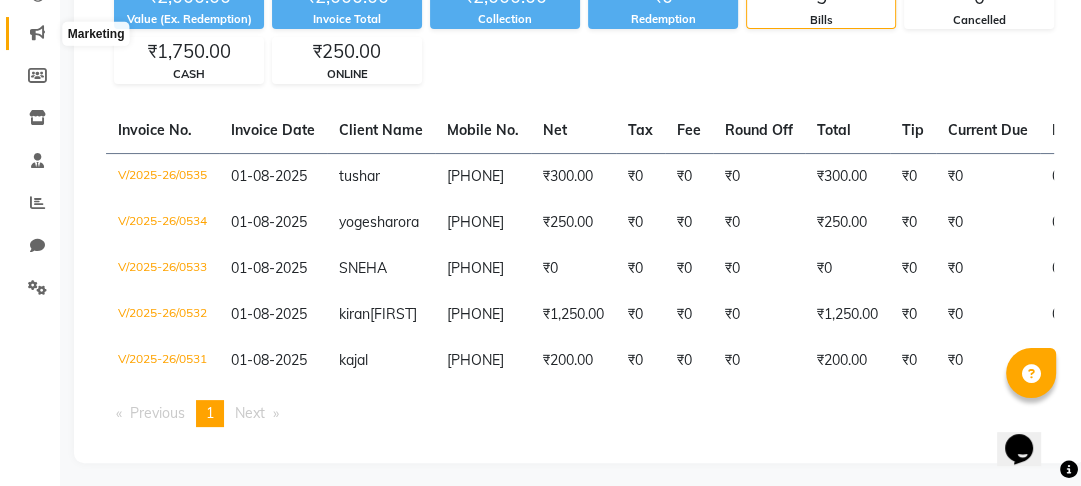 scroll, scrollTop: 0, scrollLeft: 0, axis: both 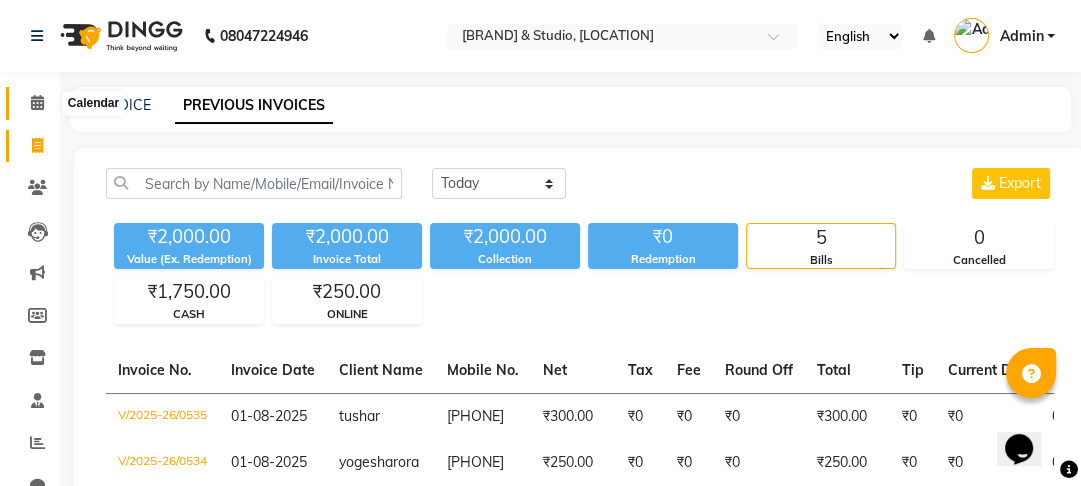 click 